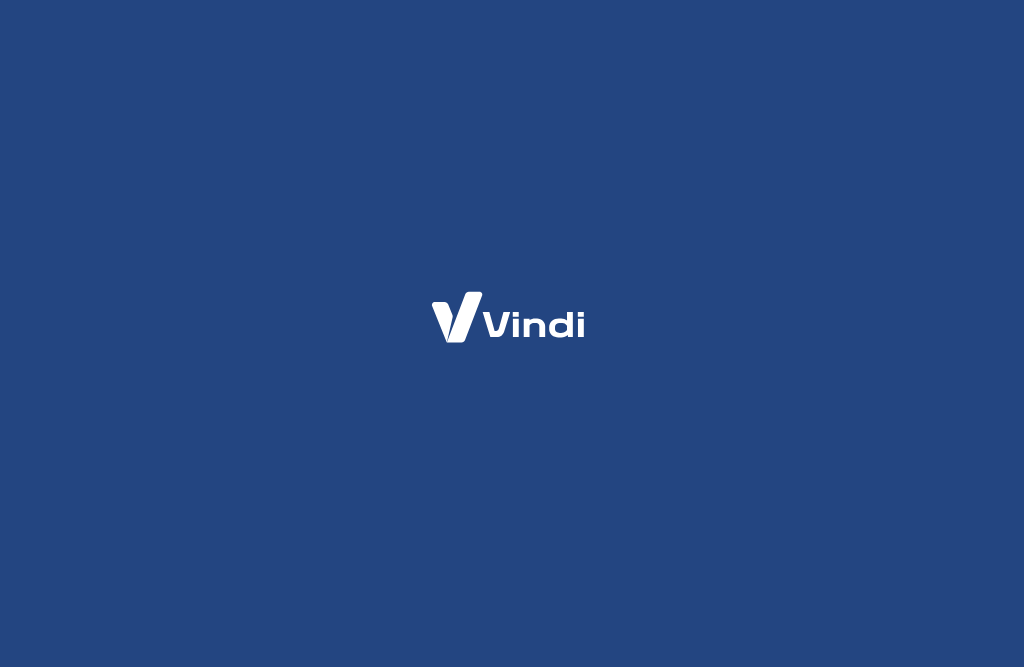 scroll, scrollTop: 0, scrollLeft: 0, axis: both 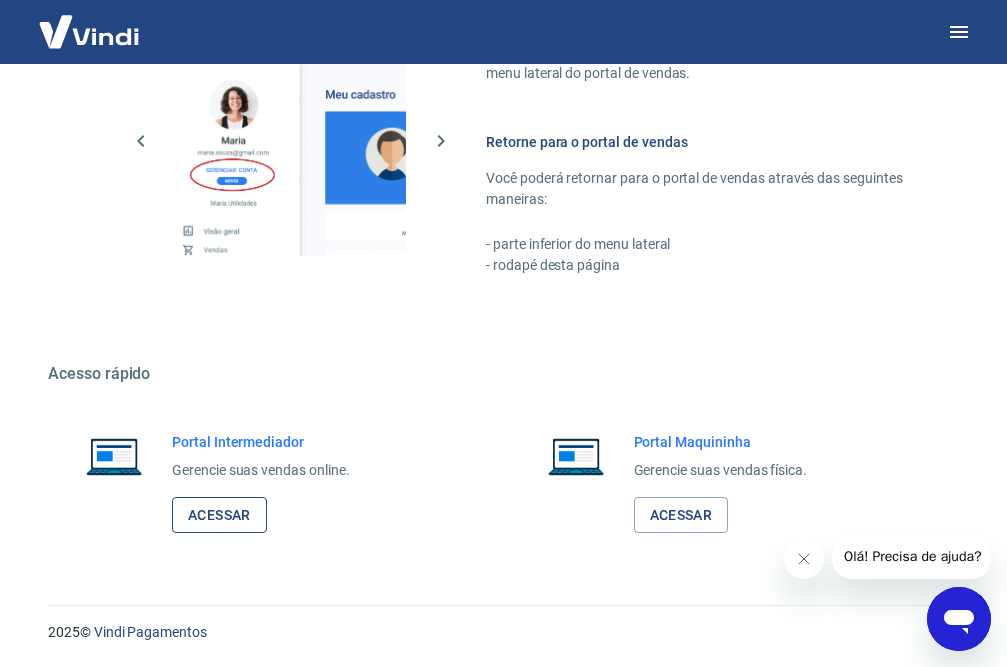 click on "Acessar" at bounding box center (219, 515) 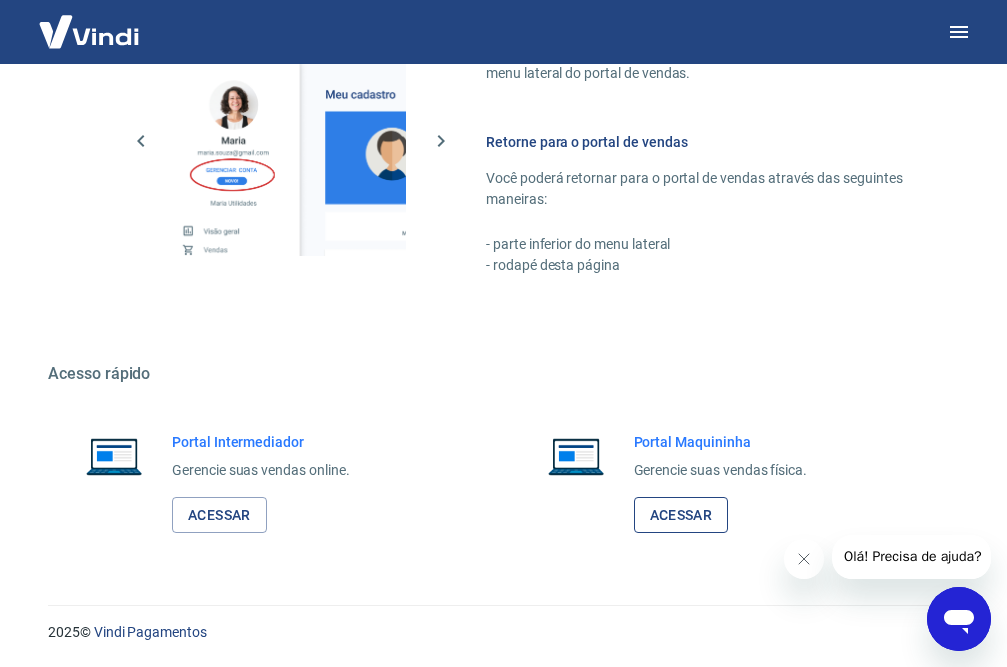 click on "Acessar" at bounding box center [681, 515] 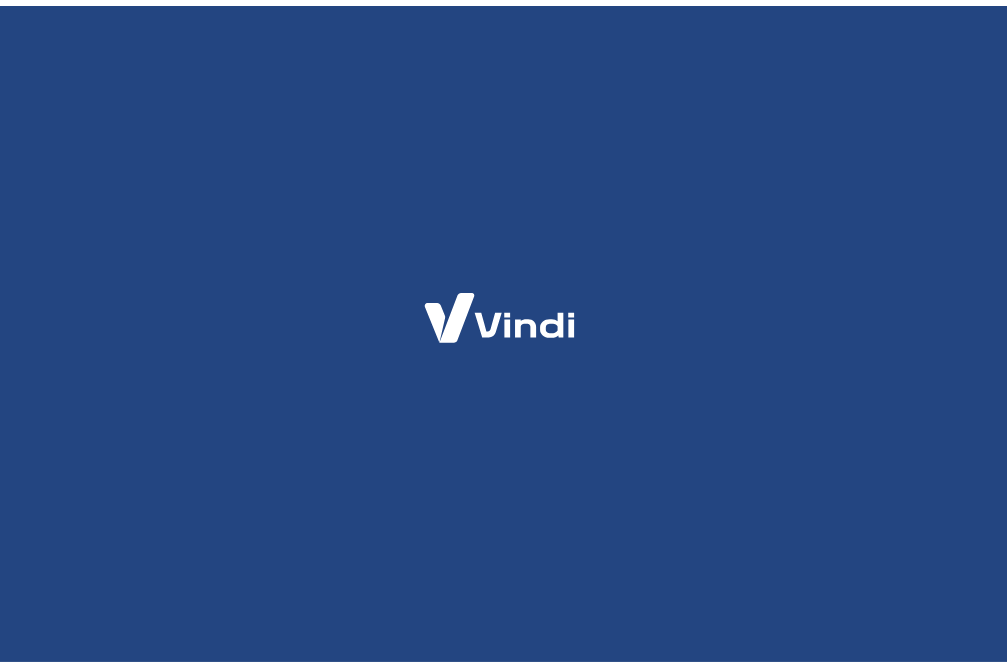 scroll, scrollTop: 0, scrollLeft: 0, axis: both 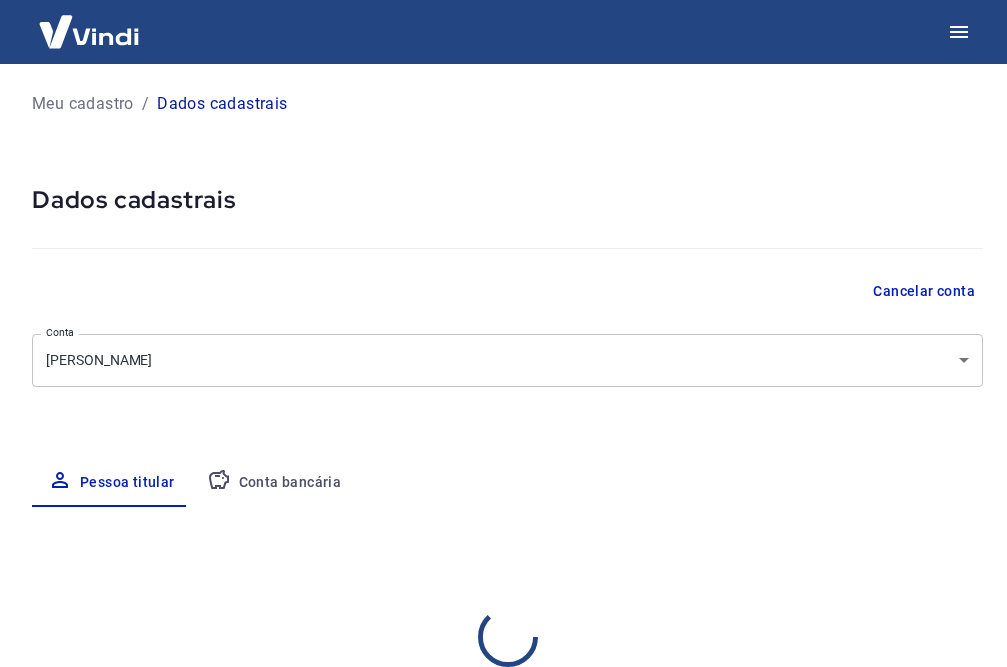 select on "RS" 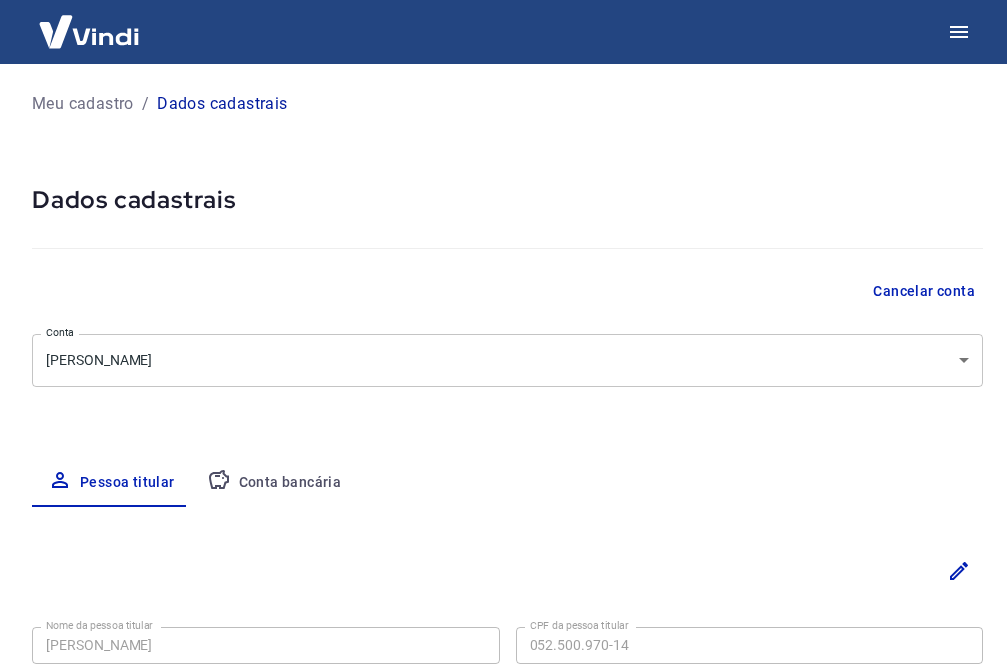 select on "business" 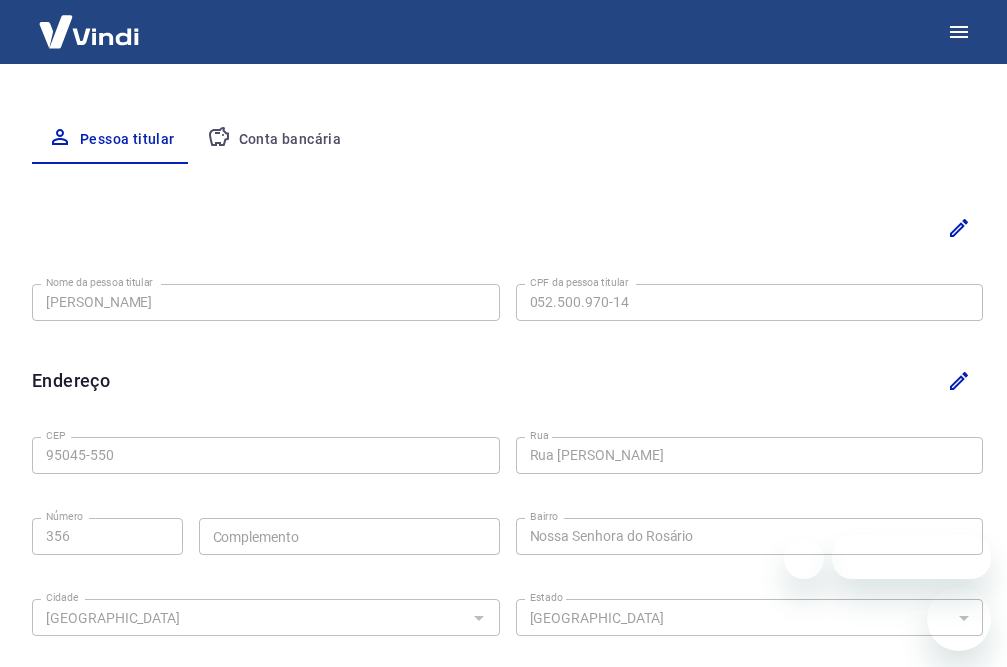 scroll, scrollTop: 0, scrollLeft: 0, axis: both 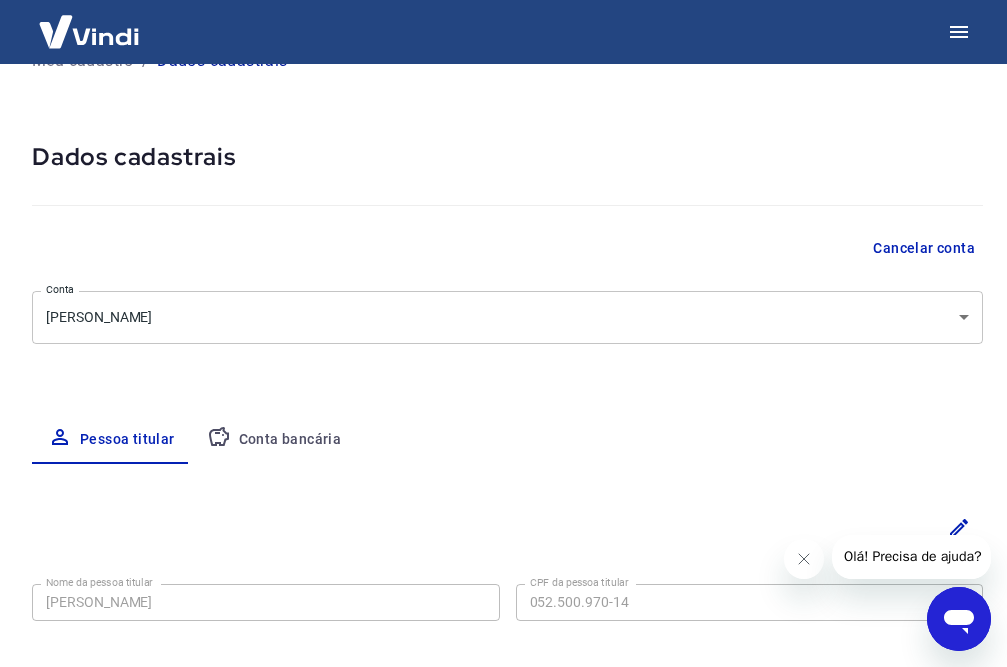 click on "Conta bancária" at bounding box center [274, 440] 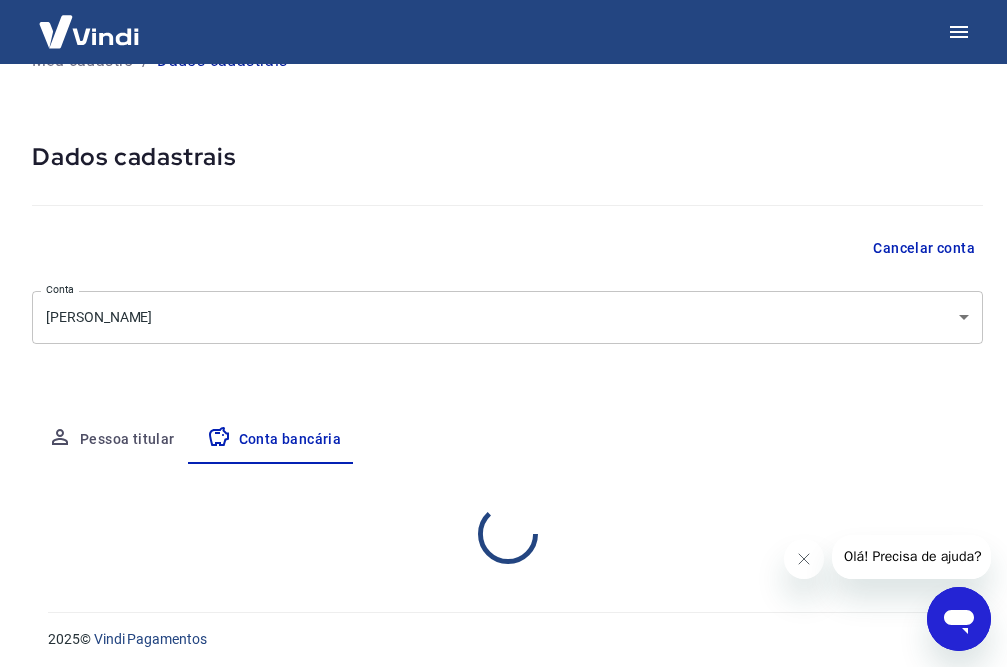 select on "1" 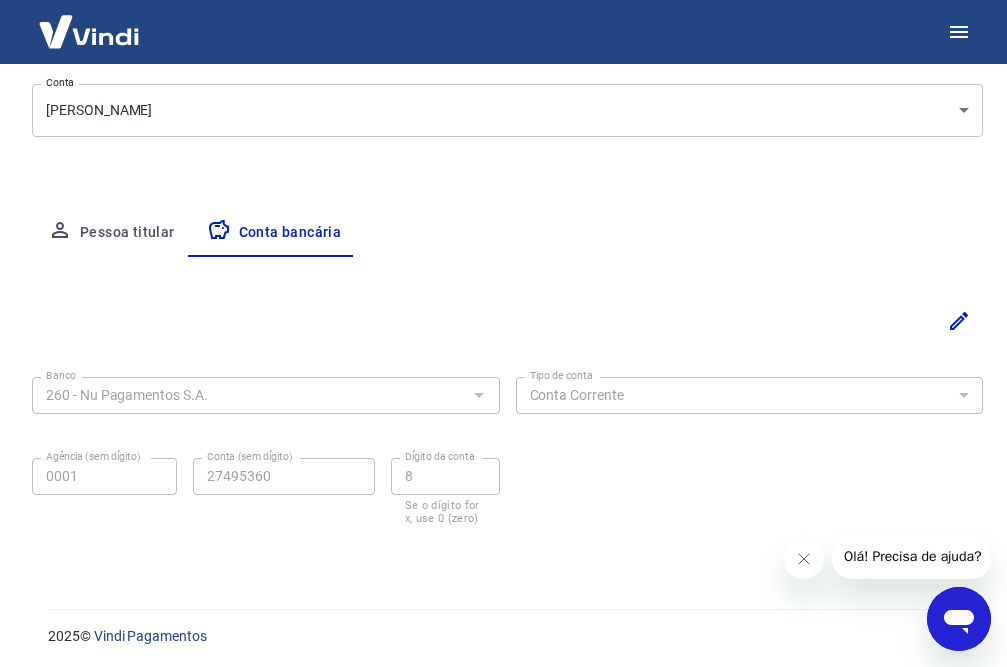 scroll, scrollTop: 254, scrollLeft: 0, axis: vertical 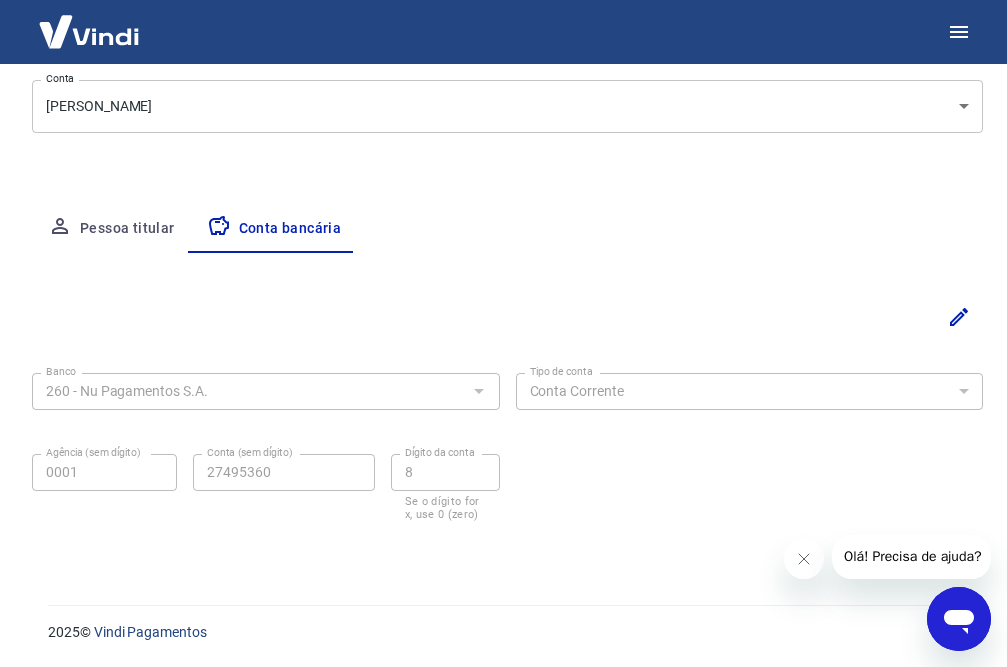 click on "Banco 260 - Nu Pagamentos S.A. Banco Tipo de conta Conta Corrente Conta Poupança Tipo de conta Agência (sem dígito) 0001 Agência (sem dígito) Conta (sem dígito) 27495360 Conta (sem dígito) Dígito da conta 8 Dígito da conta Se o dígito for x, use 0 (zero)" at bounding box center (507, 445) 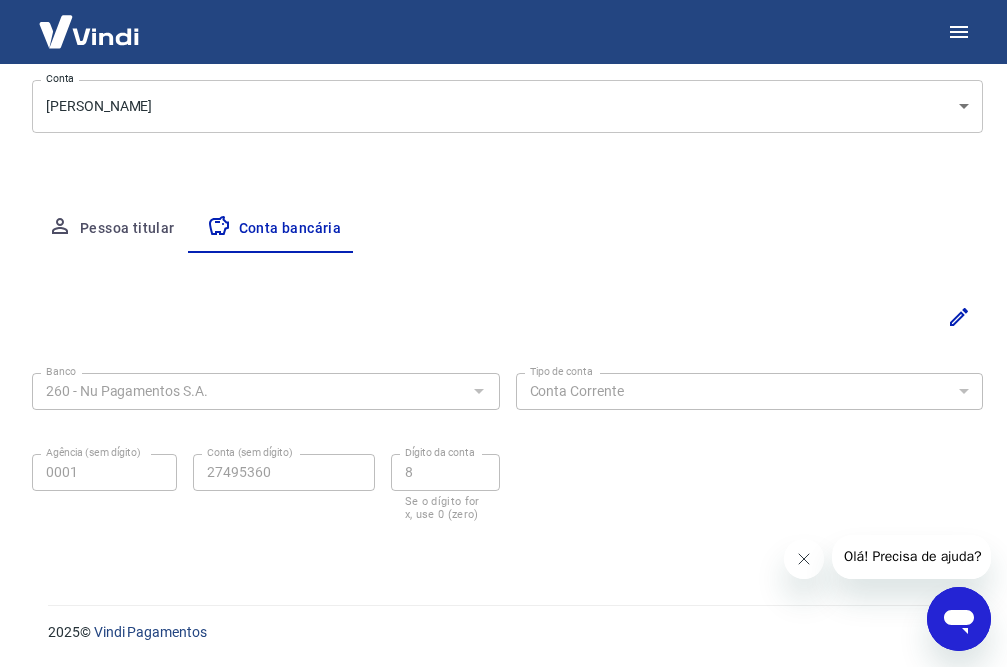 click 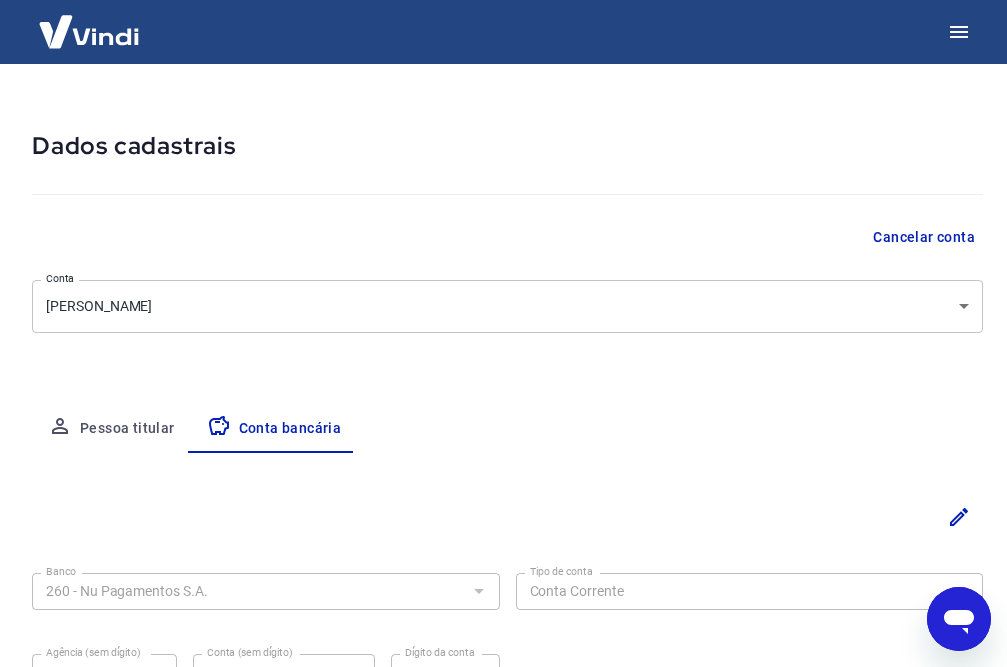 scroll, scrollTop: 0, scrollLeft: 0, axis: both 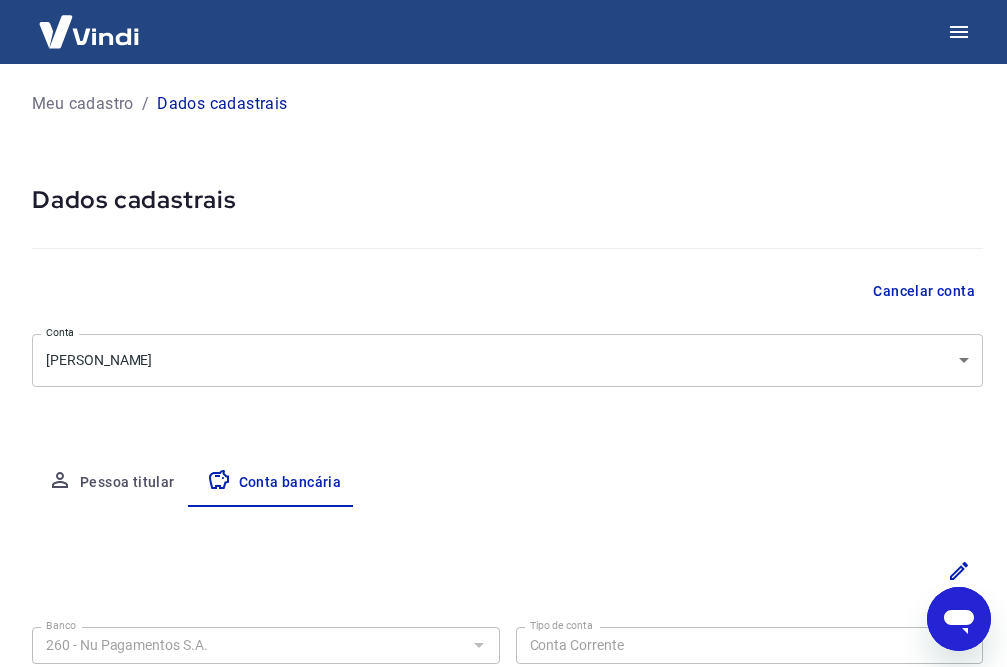 click on "Pessoa titular" at bounding box center [111, 483] 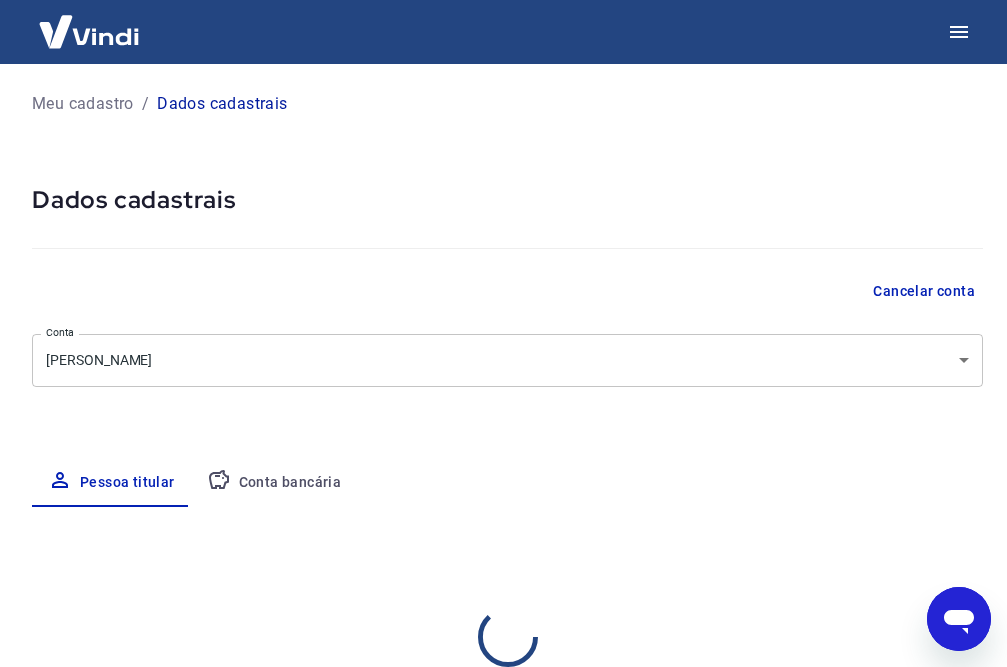 select on "RS" 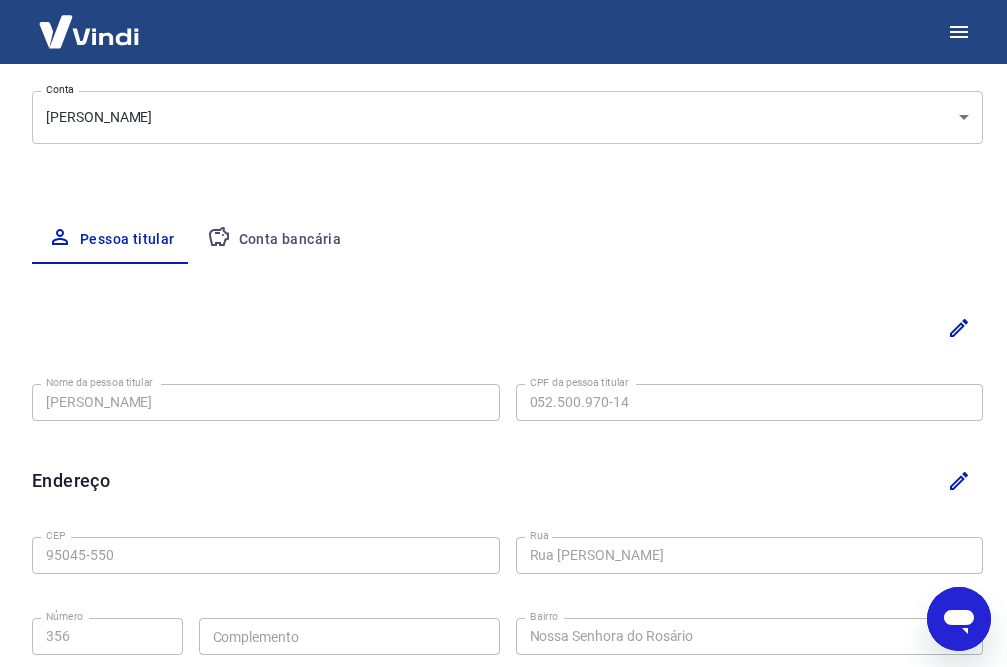 scroll, scrollTop: 0, scrollLeft: 0, axis: both 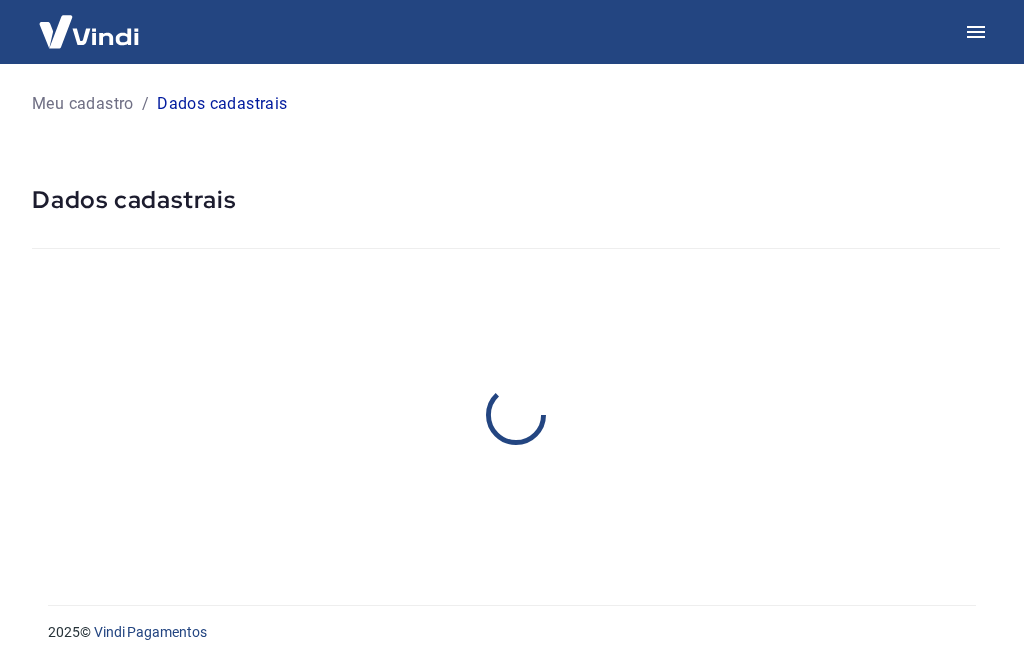 select on "RS" 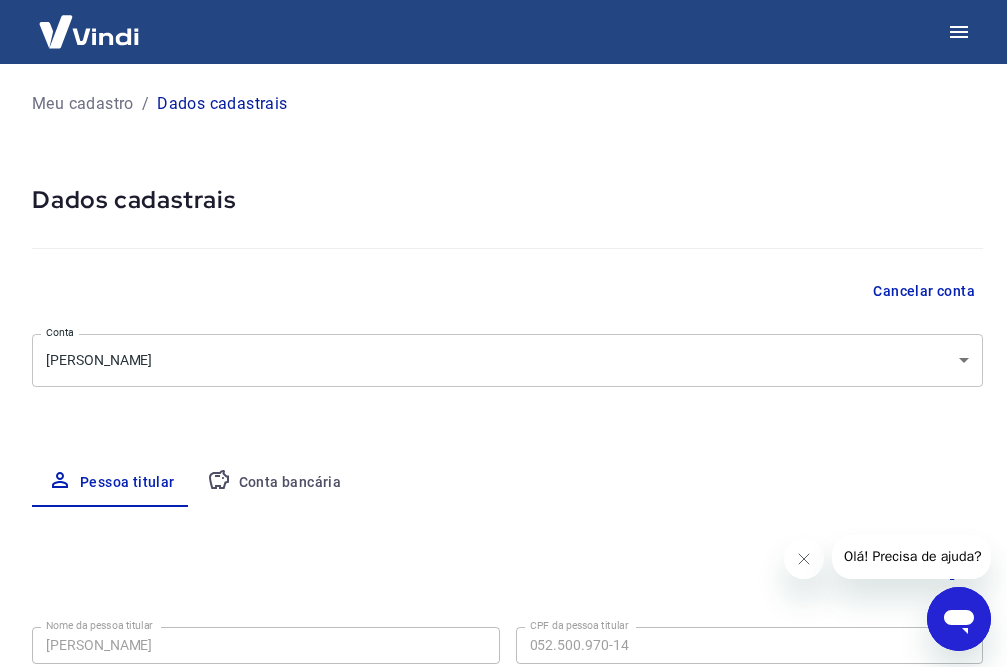 scroll, scrollTop: 0, scrollLeft: 0, axis: both 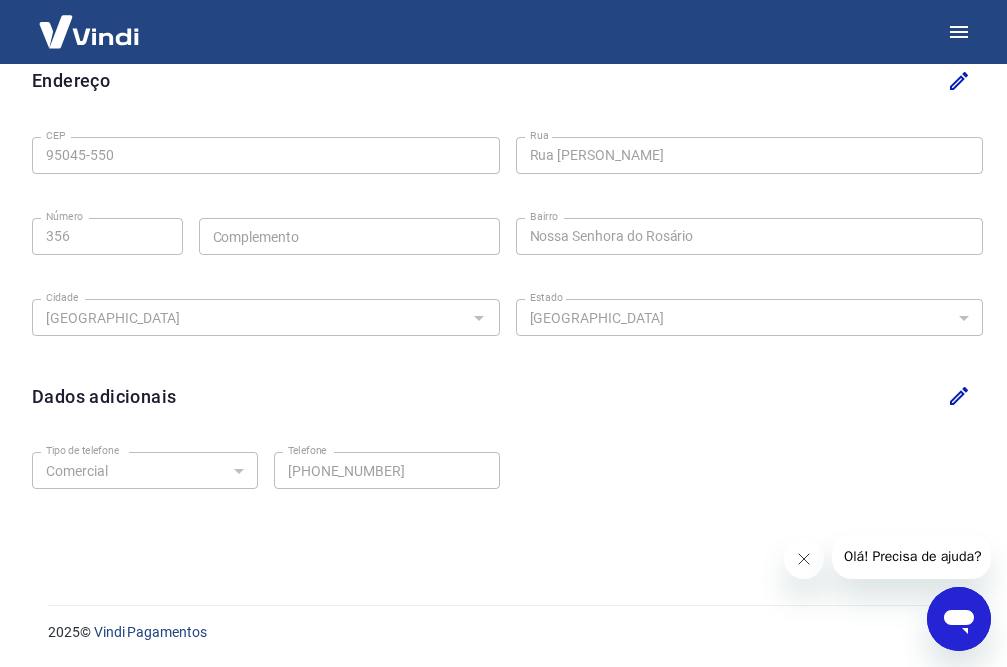 click at bounding box center (804, 559) 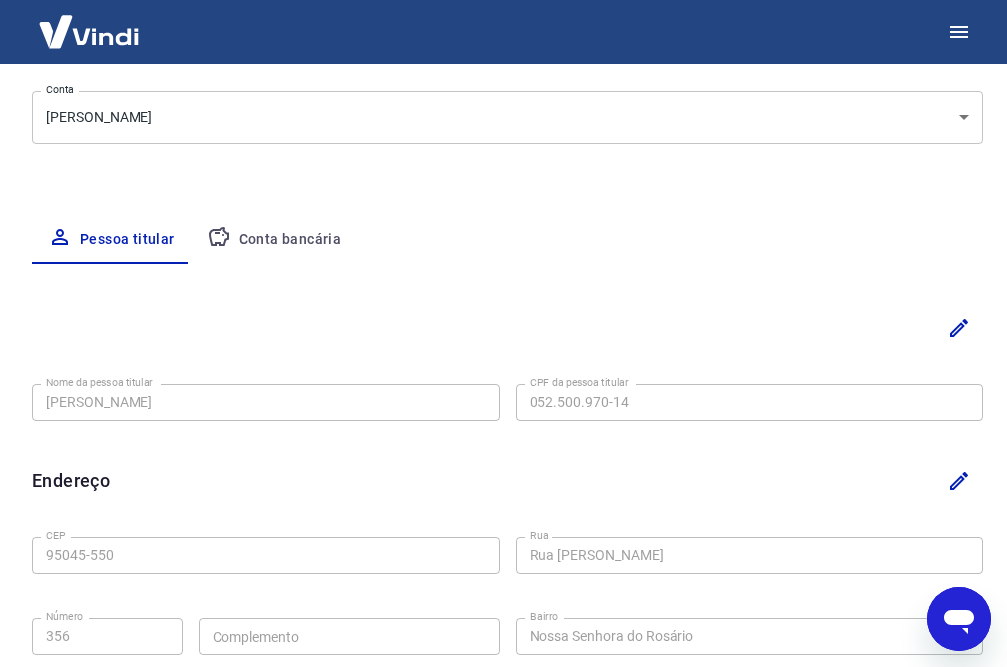 scroll, scrollTop: 143, scrollLeft: 0, axis: vertical 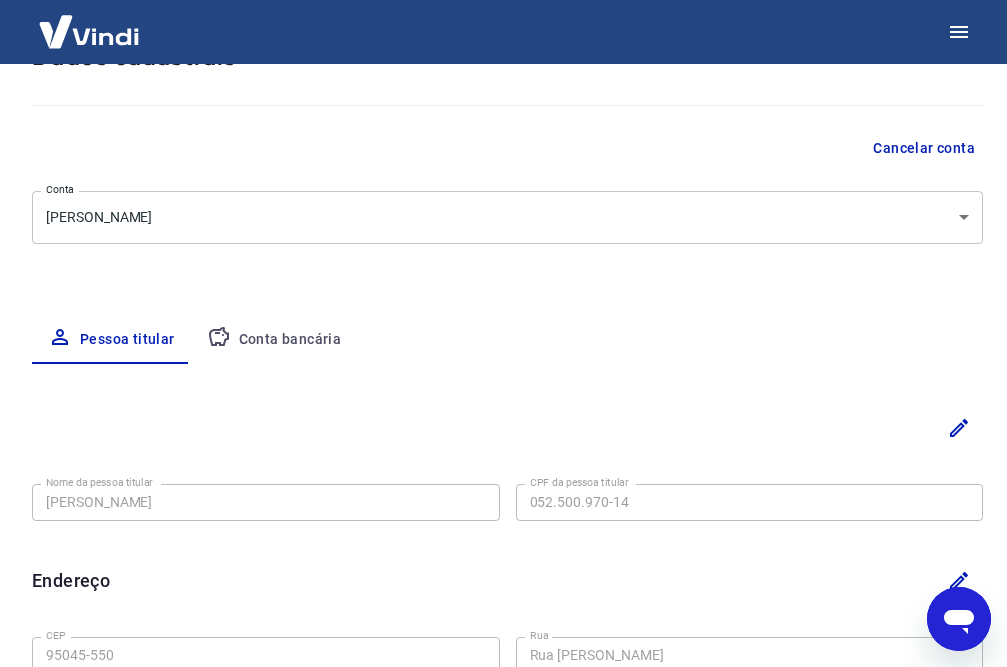 click on "Meu cadastro / Dados cadastrais Dados cadastrais Cancelar conta Conta natan prates [object Object] [PERSON_NAME] titular Conta bancária Nome da pessoa titular natan prates Nome da pessoa titular CPF da pessoa titular 052.500.970-14 CPF da pessoa titular Atenção! Seus recebimentos podem ficar temporariamente bloqueados se o nome da pessoa titular for editado. Isso ocorre devido a uma rápida validação automática que fazemos do novo nome informado como medida de segurança para garantir a autenticidade da pessoa titular da conta. Em alguns casos, poderá ser solicitado que você envie um documento para comprovação.
Após o novo nome ser validado, os recebimentos serão desbloqueados e a conta poderá continuar operando normalmente na Vindi. Salvar Cancelar Endereço CEP 95045-550 CEP [GEOGRAPHIC_DATA][PERSON_NAME] [GEOGRAPHIC_DATA] Número Complemento Complemento [GEOGRAPHIC_DATA] [GEOGRAPHIC_DATA] [GEOGRAPHIC_DATA] [GEOGRAPHIC_DATA] [GEOGRAPHIC_DATA] [GEOGRAPHIC_DATA] [GEOGRAPHIC_DATA] [GEOGRAPHIC_DATA]" at bounding box center (503, 190) 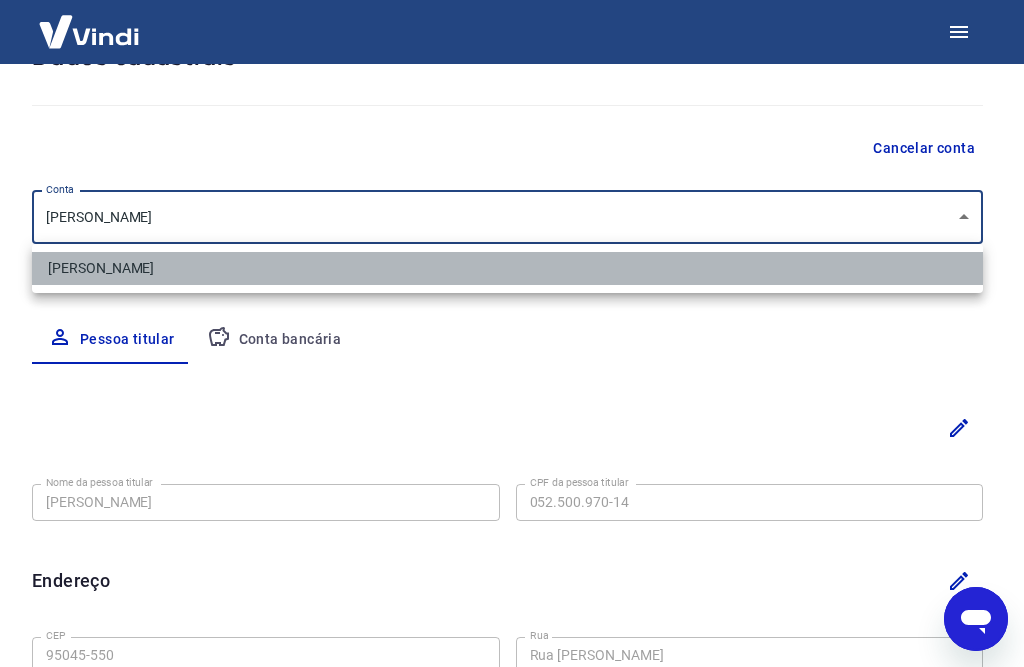 click on "[PERSON_NAME]" at bounding box center [507, 268] 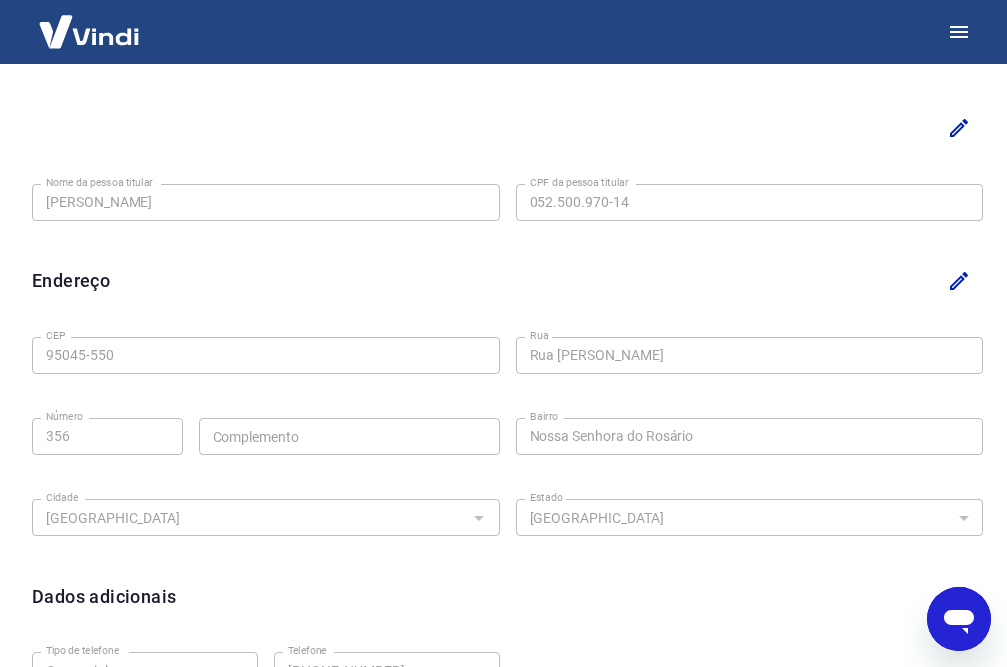 scroll, scrollTop: 643, scrollLeft: 0, axis: vertical 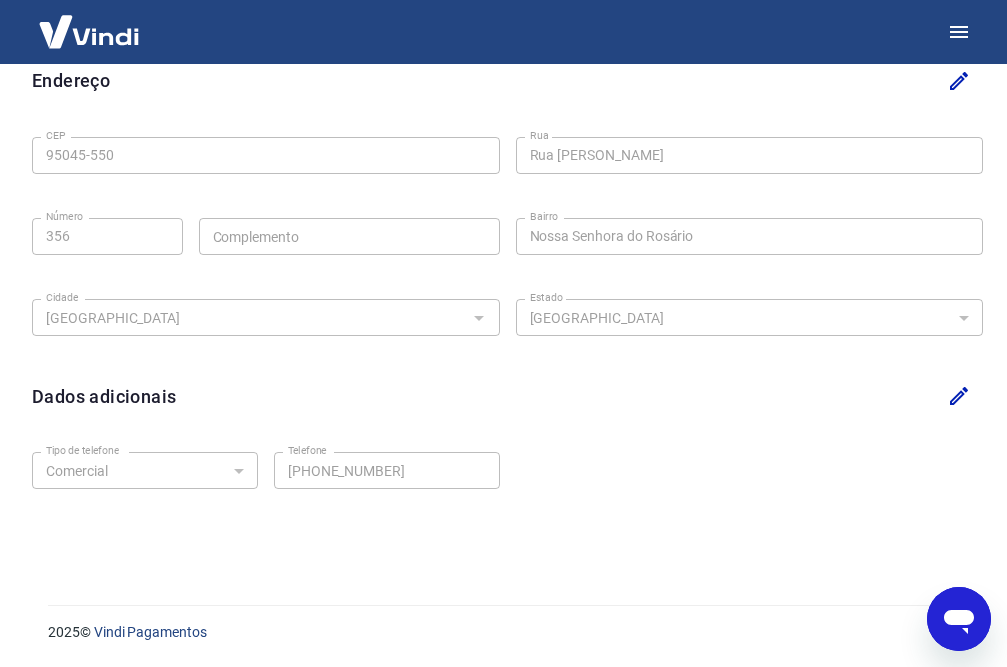 click on "[GEOGRAPHIC_DATA] [GEOGRAPHIC_DATA] [GEOGRAPHIC_DATA] [GEOGRAPHIC_DATA] [GEOGRAPHIC_DATA] [GEOGRAPHIC_DATA] [GEOGRAPHIC_DATA] [GEOGRAPHIC_DATA] [GEOGRAPHIC_DATA] [GEOGRAPHIC_DATA] [GEOGRAPHIC_DATA] [GEOGRAPHIC_DATA] [GEOGRAPHIC_DATA] [GEOGRAPHIC_DATA] [GEOGRAPHIC_DATA] [GEOGRAPHIC_DATA] [GEOGRAPHIC_DATA] [GEOGRAPHIC_DATA] [GEOGRAPHIC_DATA] [GEOGRAPHIC_DATA] [GEOGRAPHIC_DATA] [GEOGRAPHIC_DATA] [GEOGRAPHIC_DATA] [GEOGRAPHIC_DATA] [GEOGRAPHIC_DATA] [GEOGRAPHIC_DATA] [GEOGRAPHIC_DATA]" at bounding box center (750, 317) 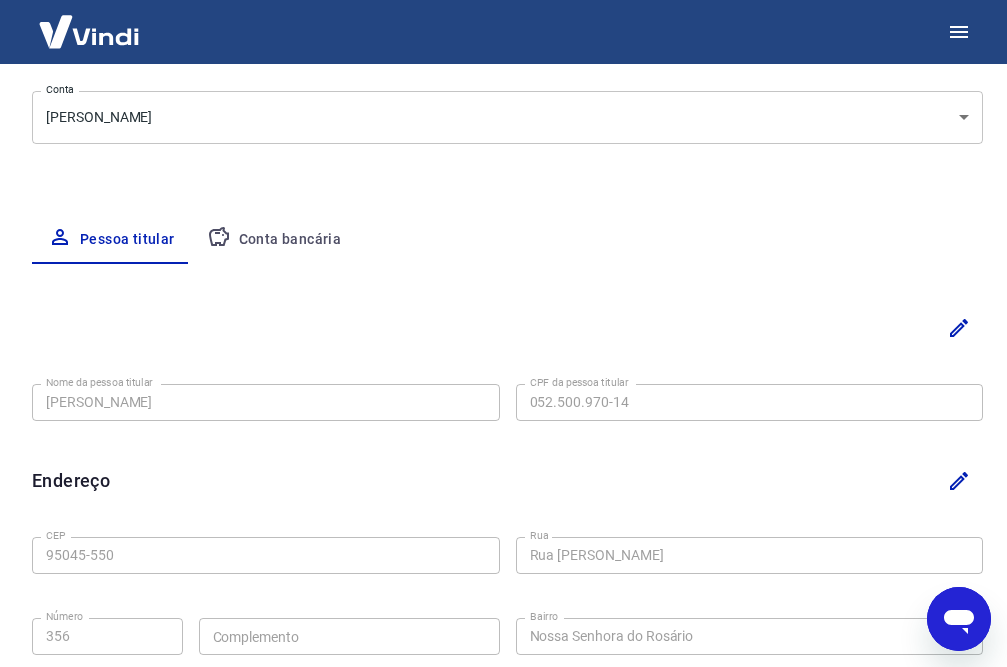 scroll, scrollTop: 0, scrollLeft: 0, axis: both 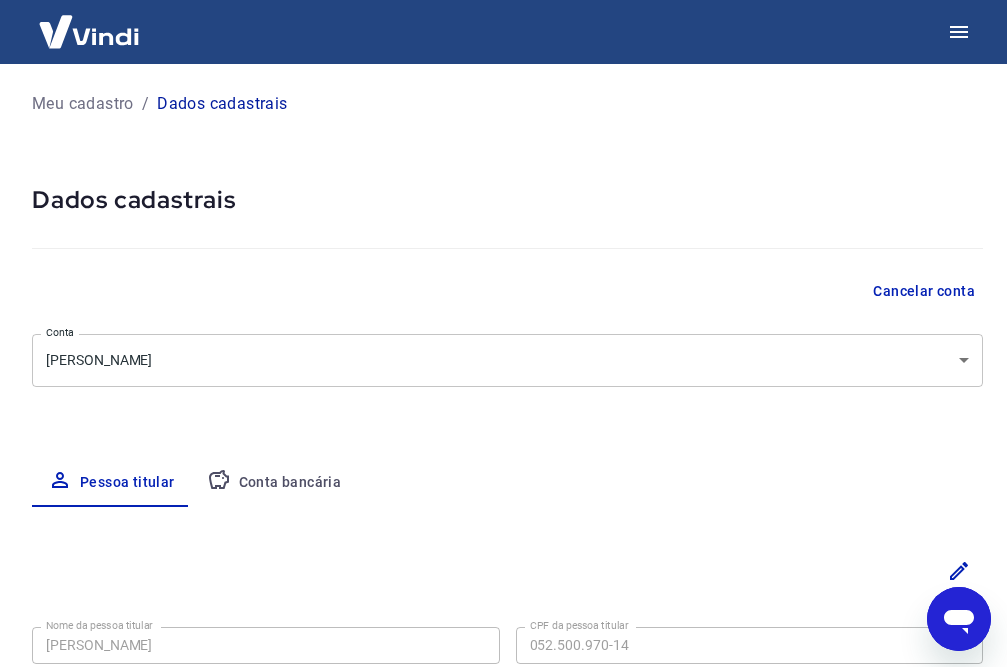click on "Conta bancária" at bounding box center [274, 483] 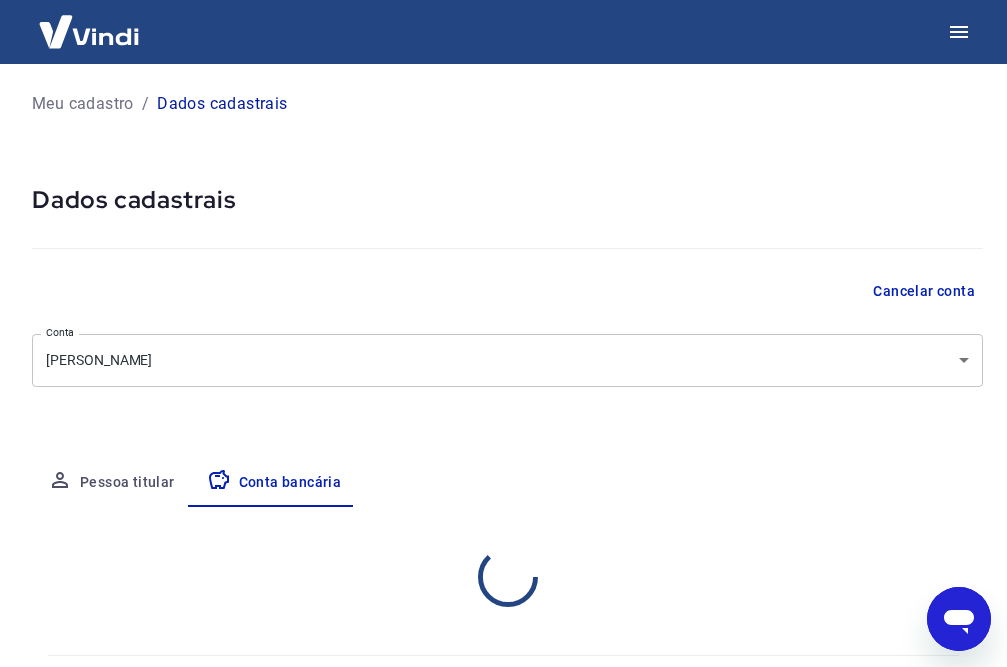 select on "1" 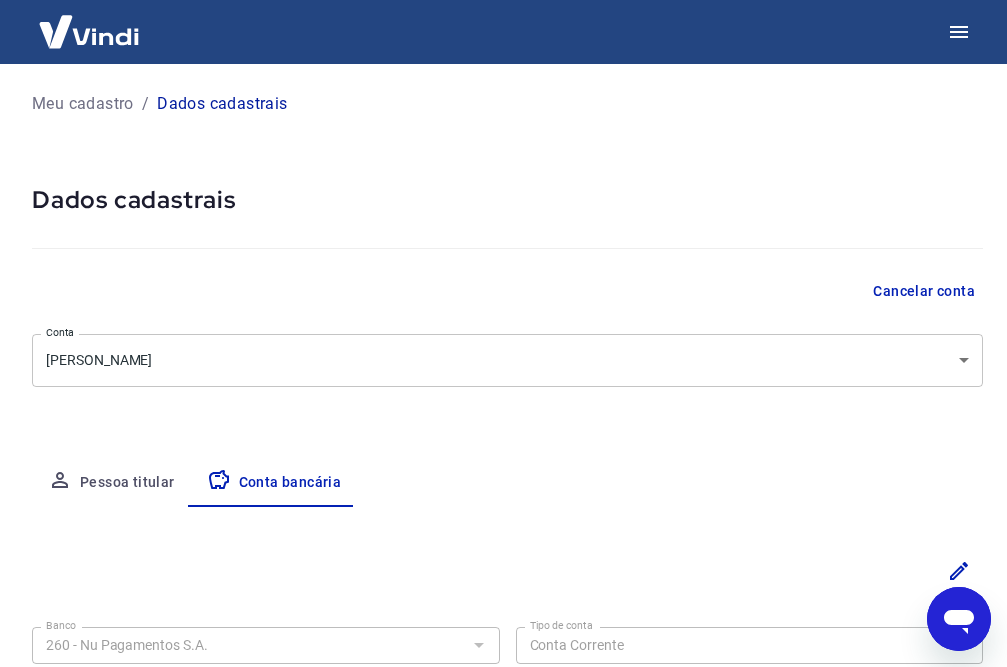 scroll, scrollTop: 254, scrollLeft: 0, axis: vertical 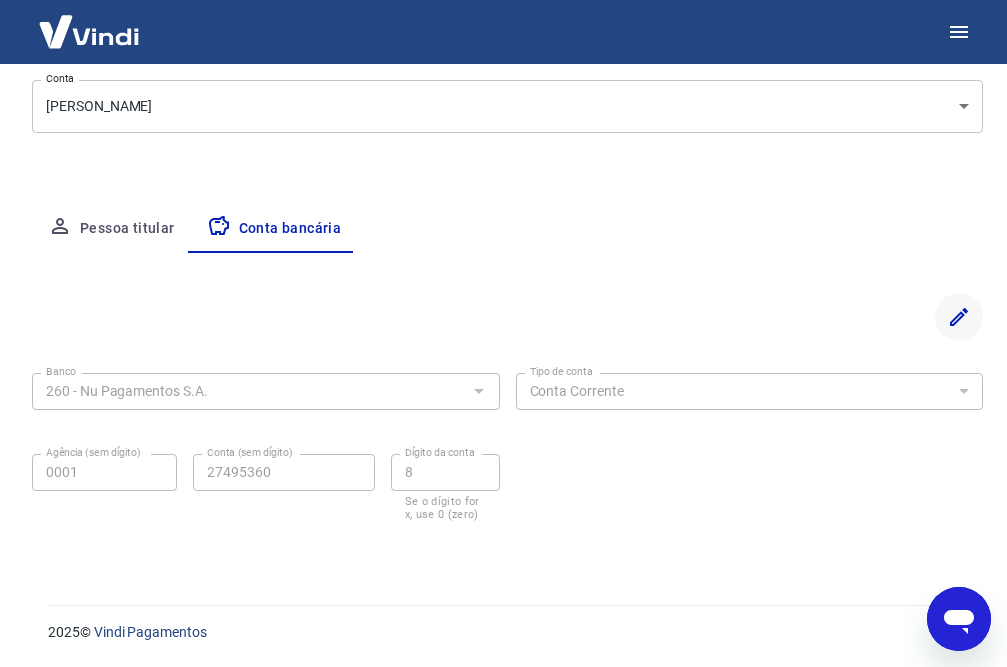click at bounding box center (959, 317) 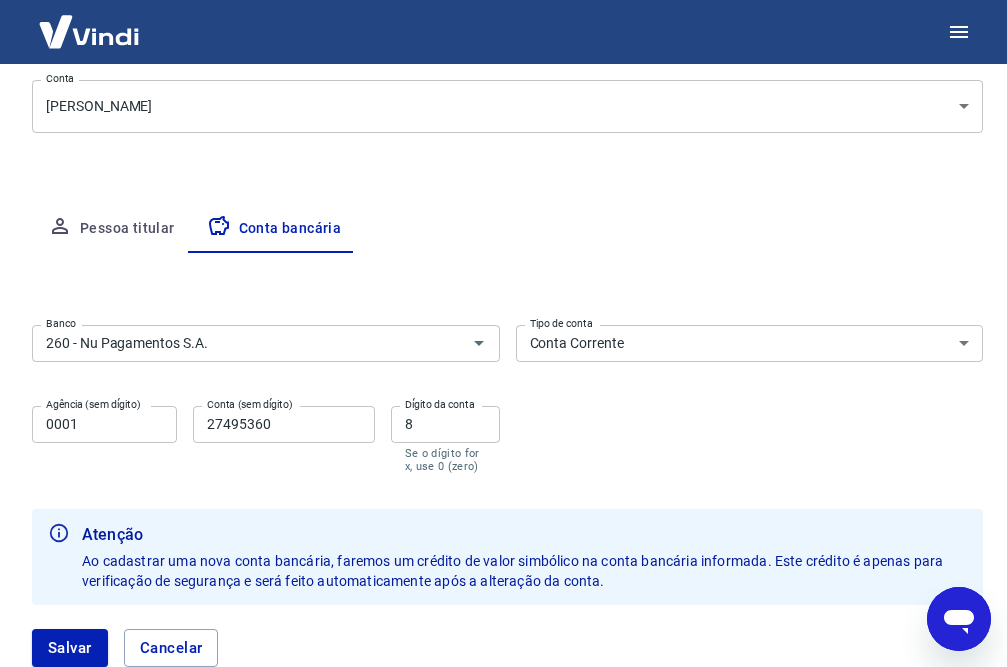 scroll, scrollTop: 388, scrollLeft: 0, axis: vertical 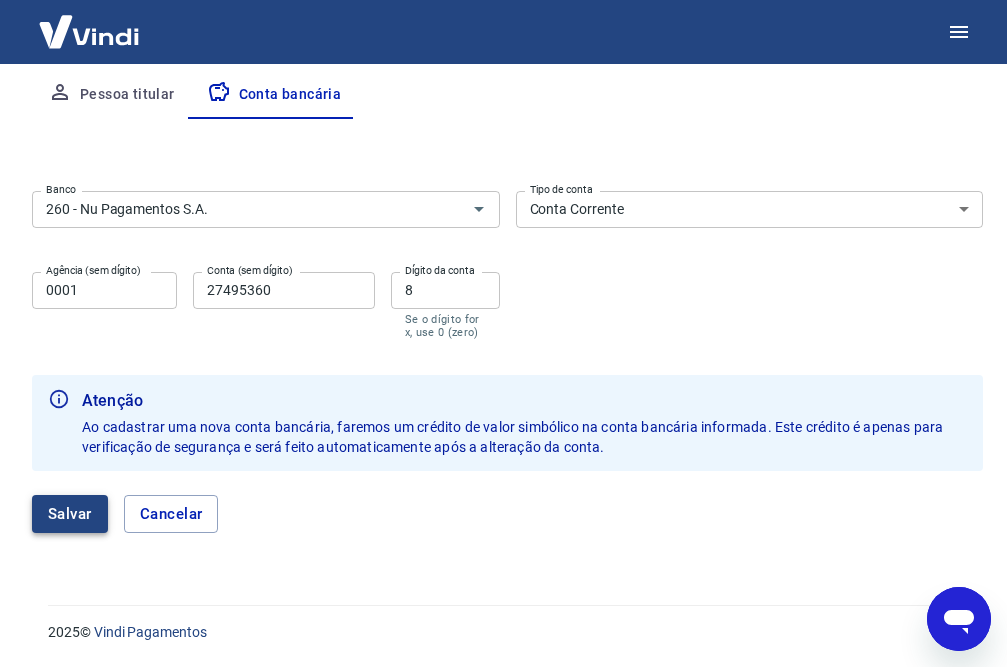 click on "Salvar" at bounding box center [70, 514] 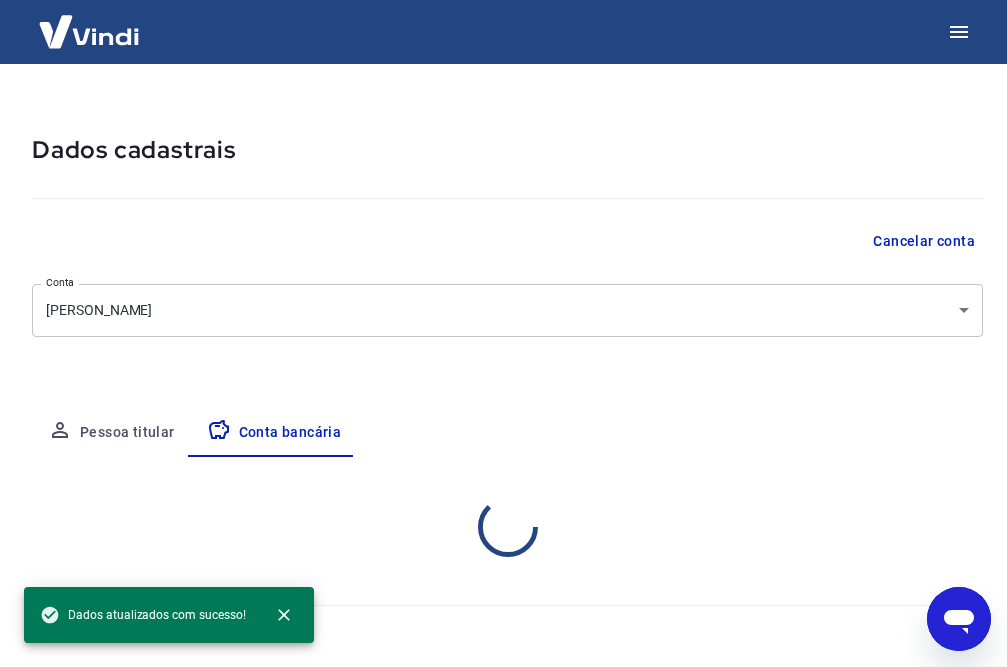 select on "1" 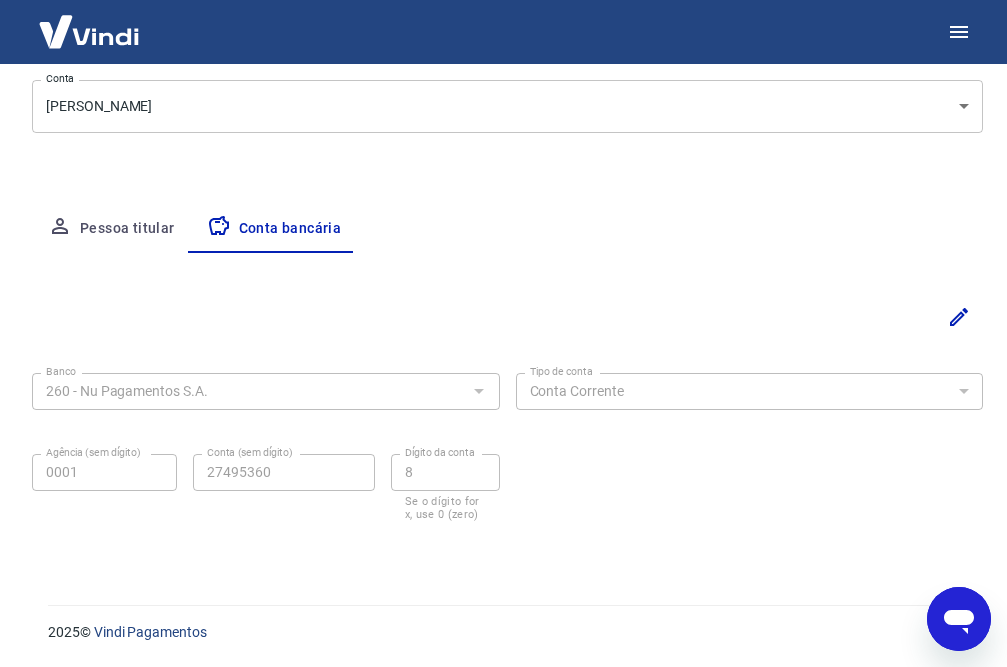 scroll, scrollTop: 0, scrollLeft: 0, axis: both 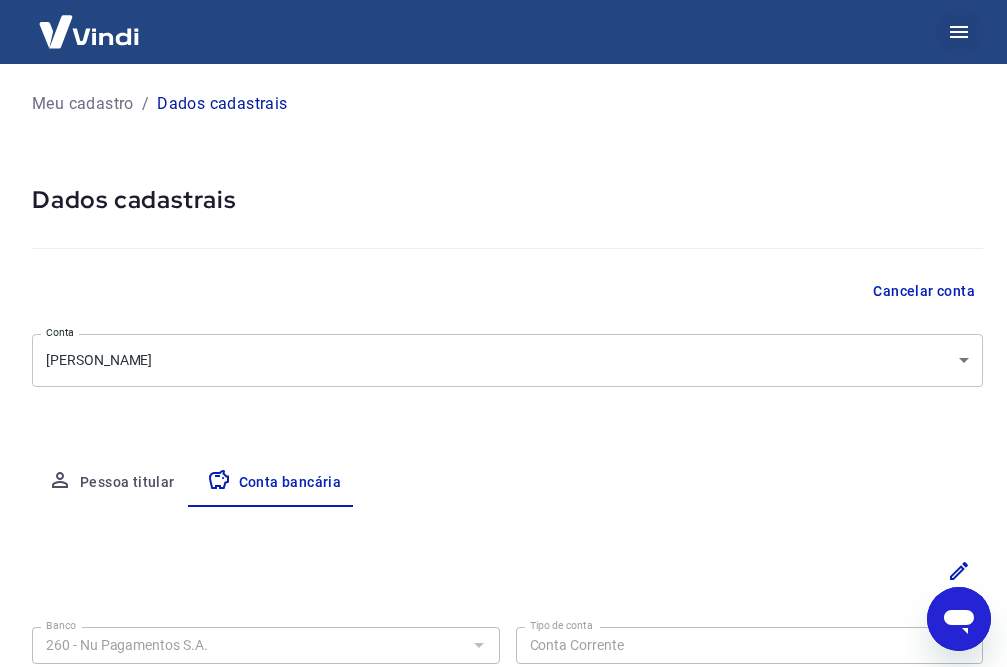 click 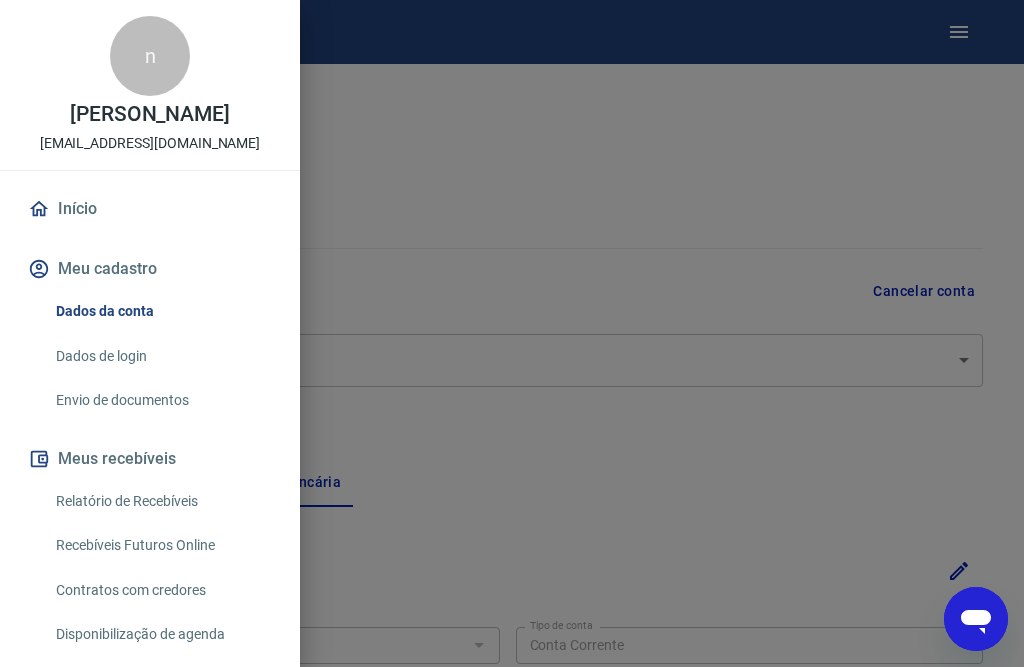 click on "Meu cadastro" at bounding box center (150, 269) 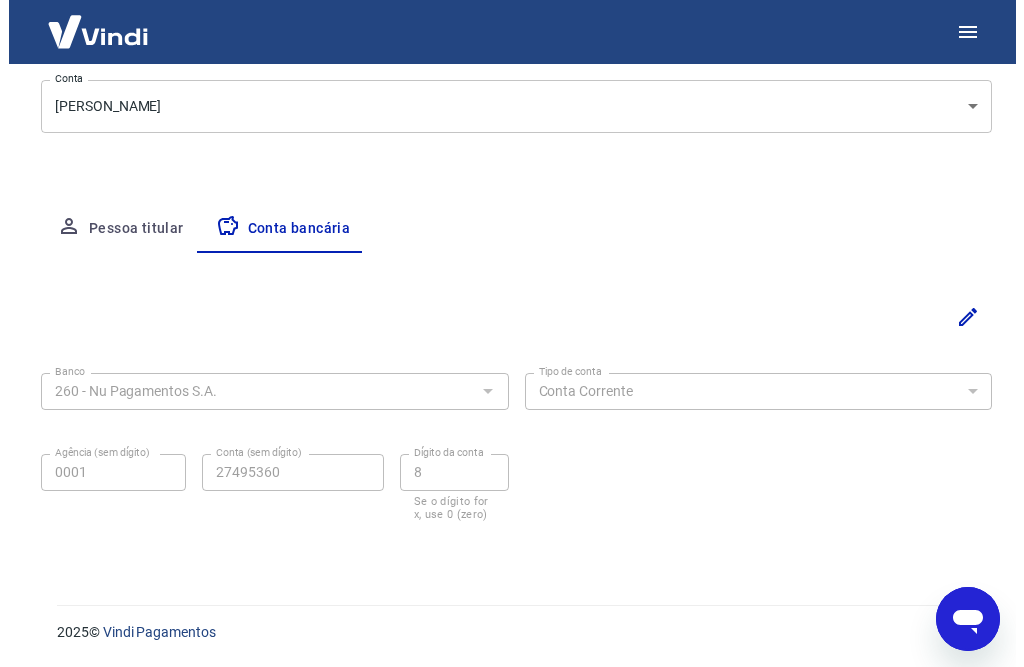 scroll, scrollTop: 0, scrollLeft: 0, axis: both 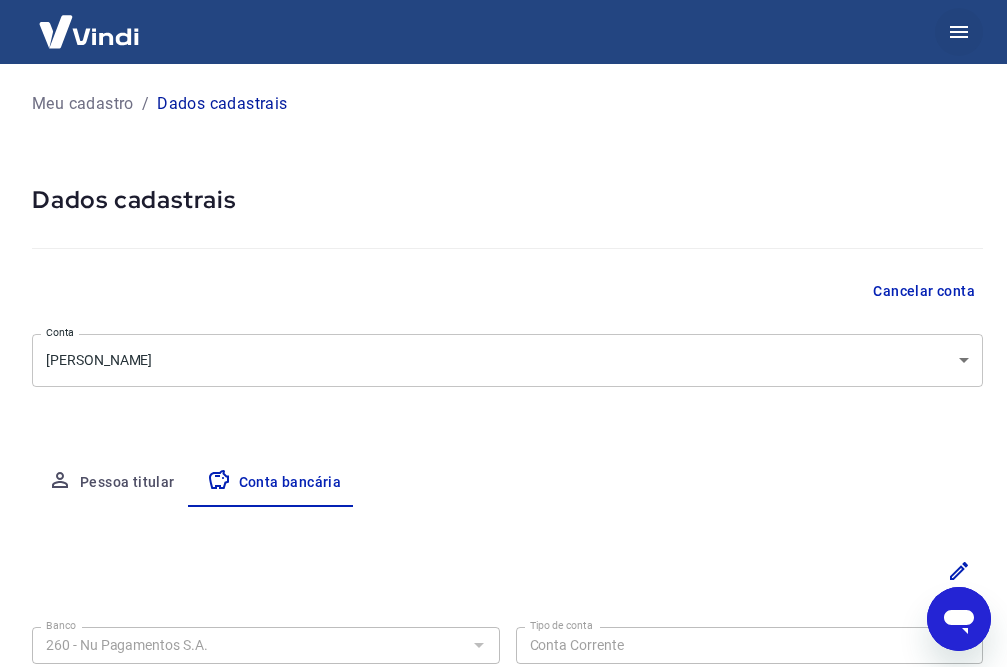 click 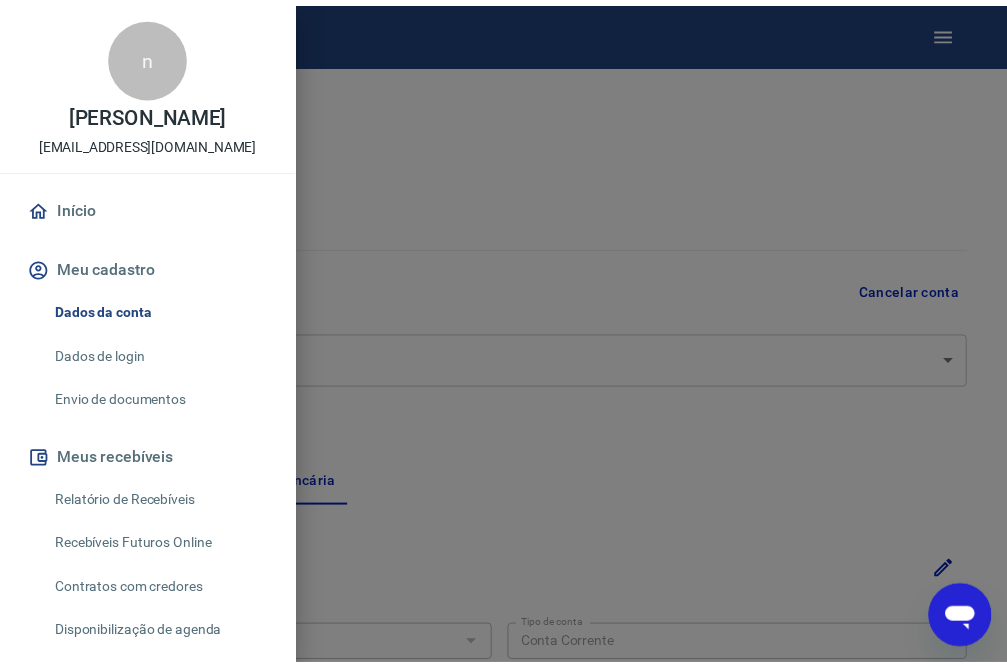 scroll, scrollTop: 100, scrollLeft: 0, axis: vertical 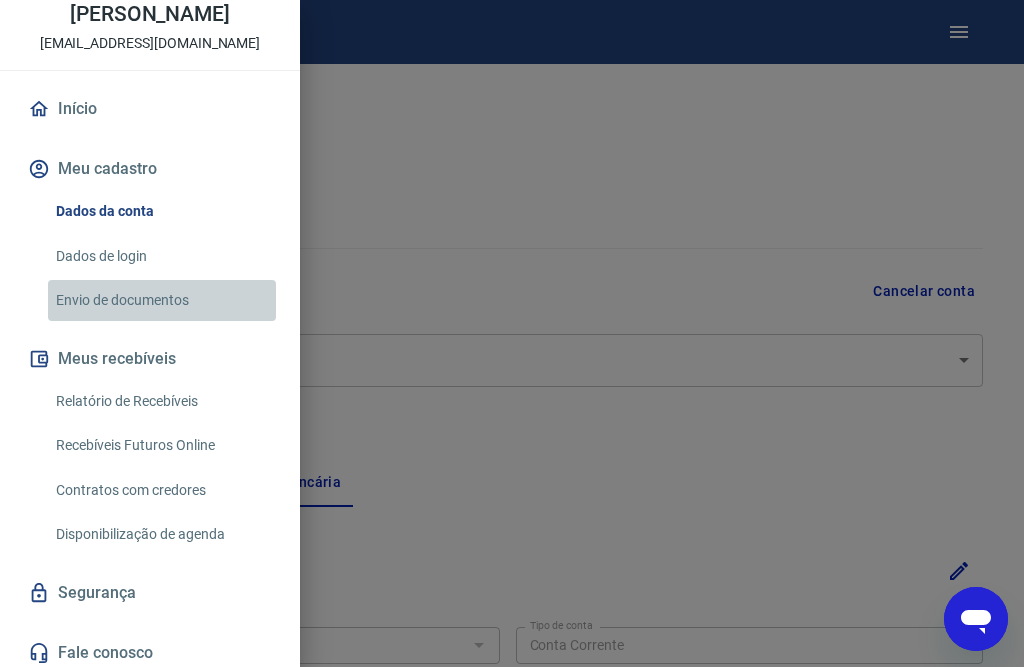 click on "Envio de documentos" at bounding box center [162, 300] 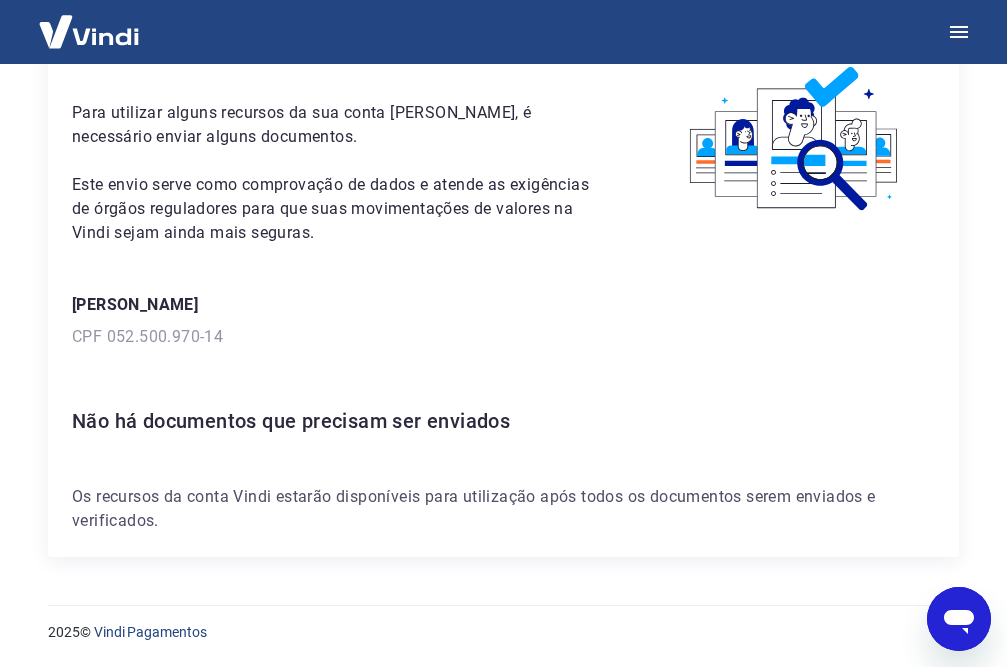 scroll, scrollTop: 0, scrollLeft: 0, axis: both 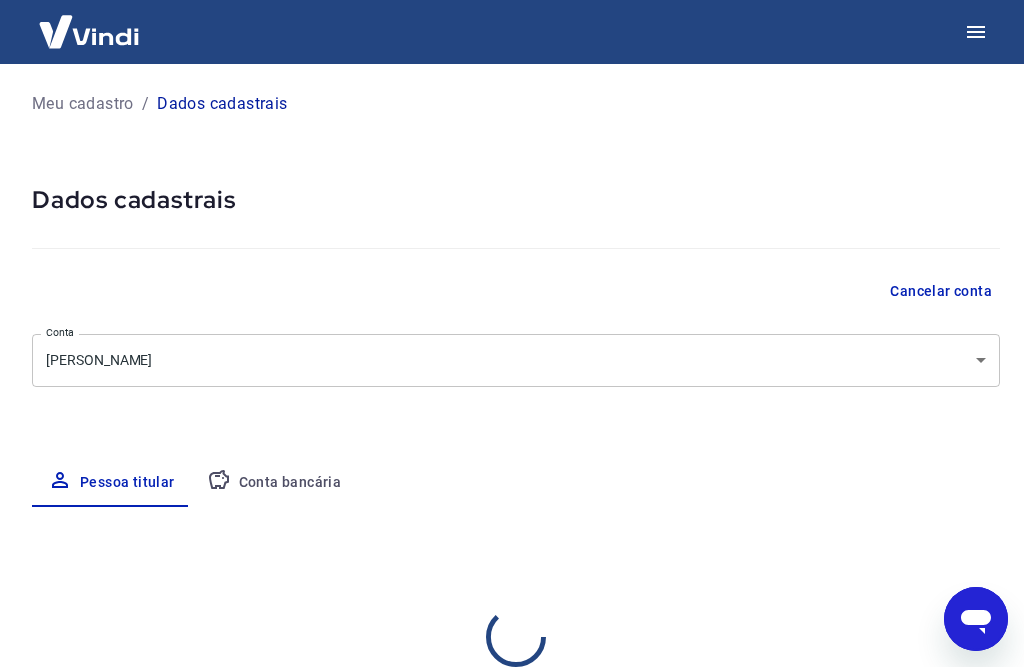 select on "RS" 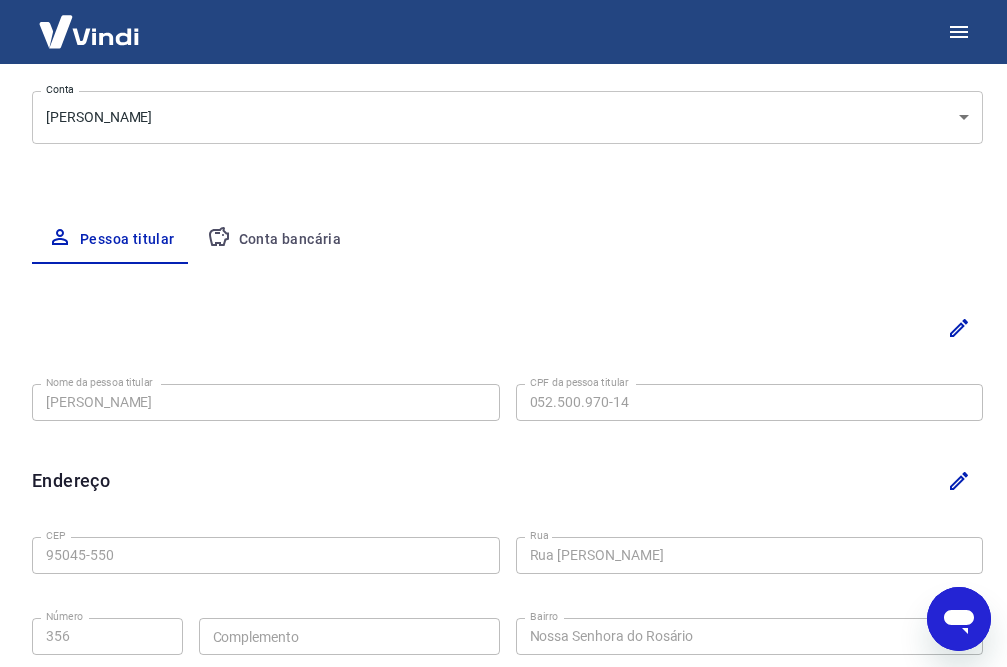 scroll, scrollTop: 0, scrollLeft: 0, axis: both 